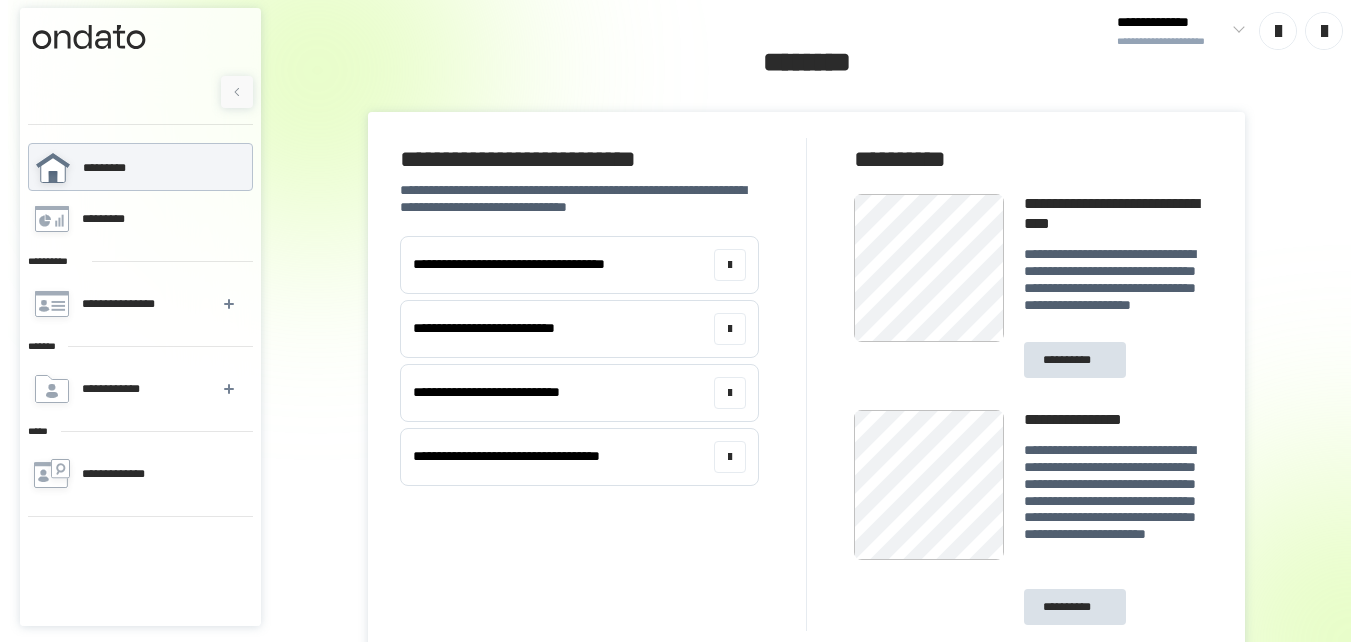 scroll, scrollTop: 0, scrollLeft: 0, axis: both 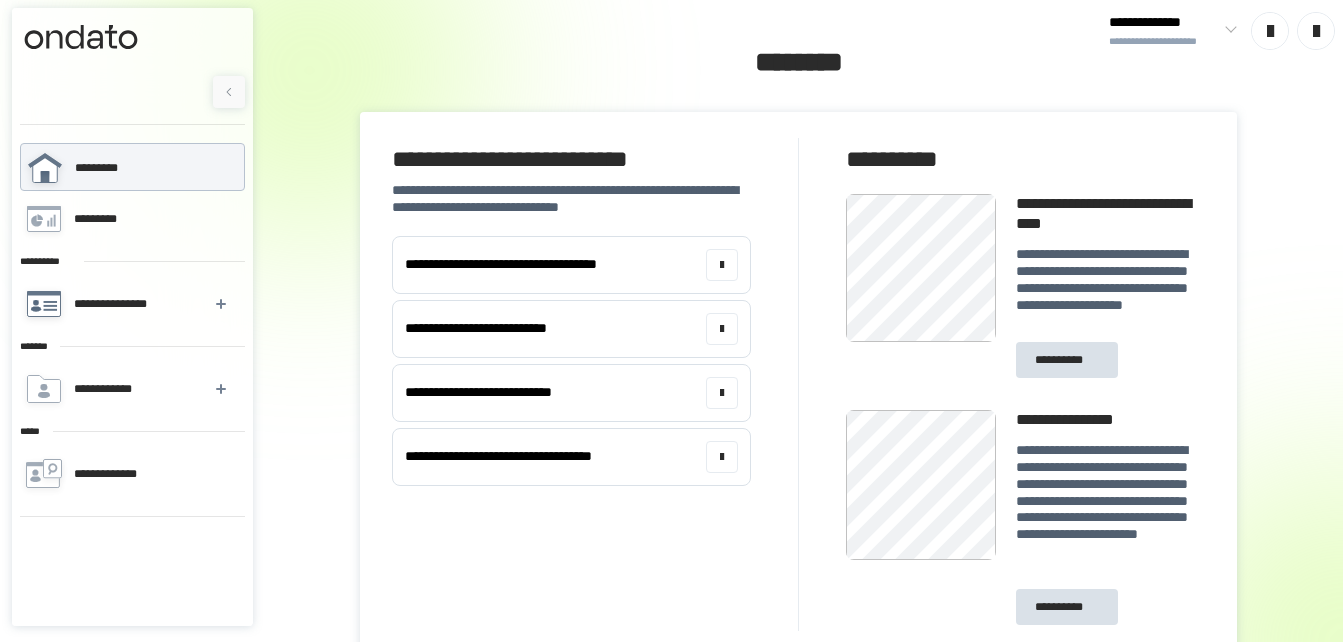 click on "**********" at bounding box center (131, 304) 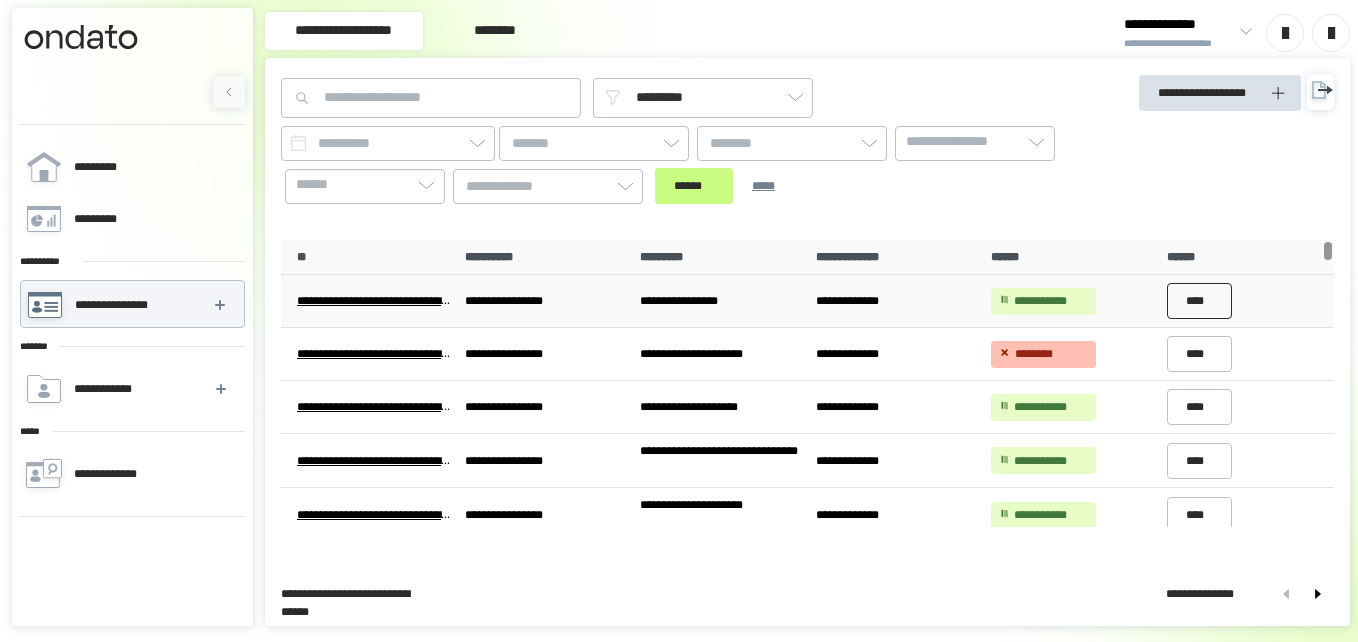 click on "****" at bounding box center [1200, 301] 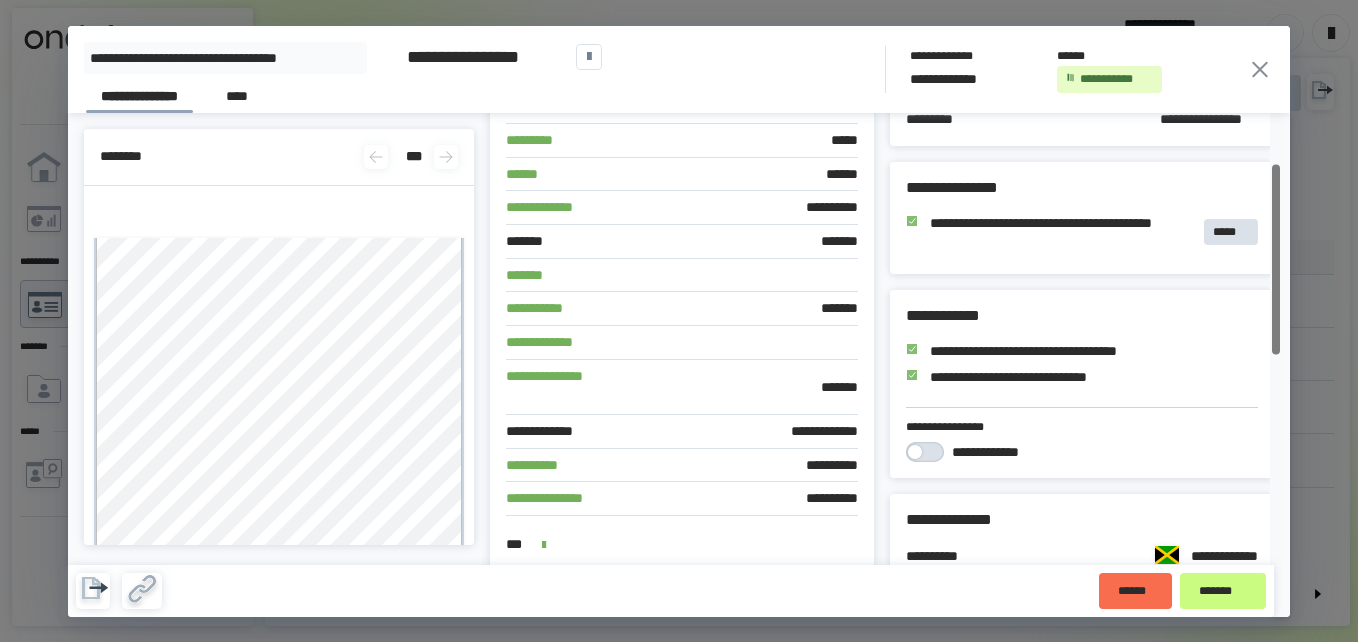 scroll, scrollTop: 615, scrollLeft: 0, axis: vertical 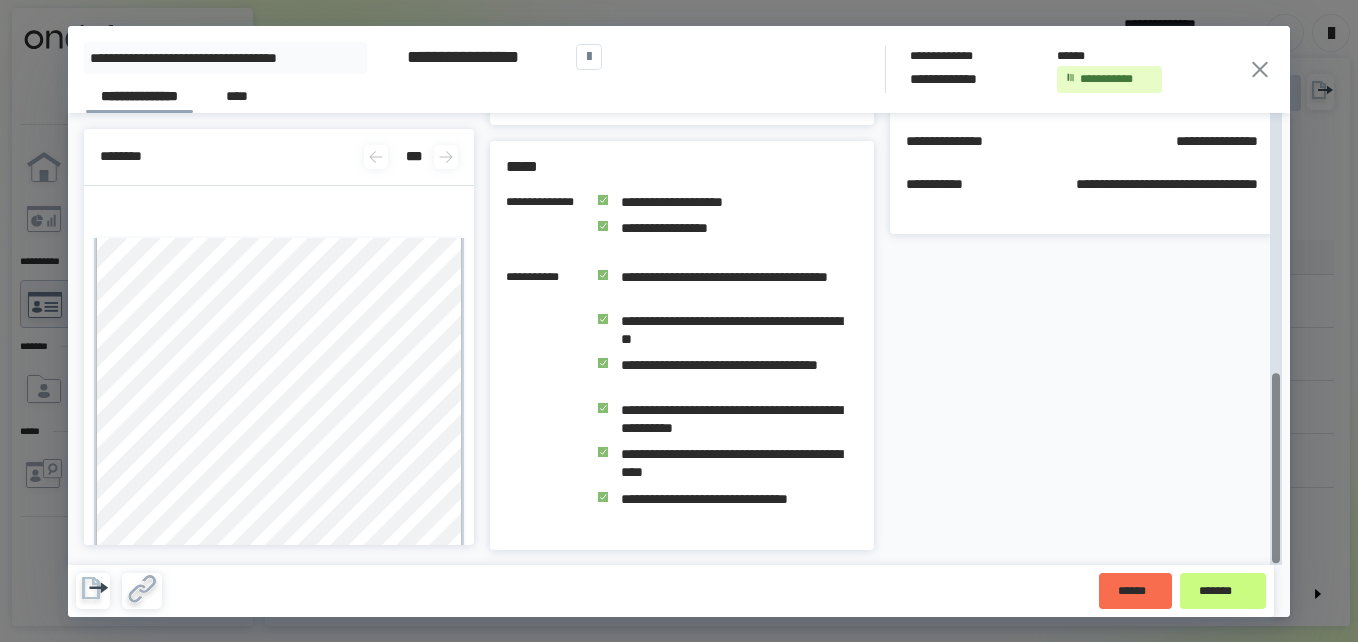 drag, startPoint x: 1276, startPoint y: 187, endPoint x: 1260, endPoint y: 553, distance: 366.34955 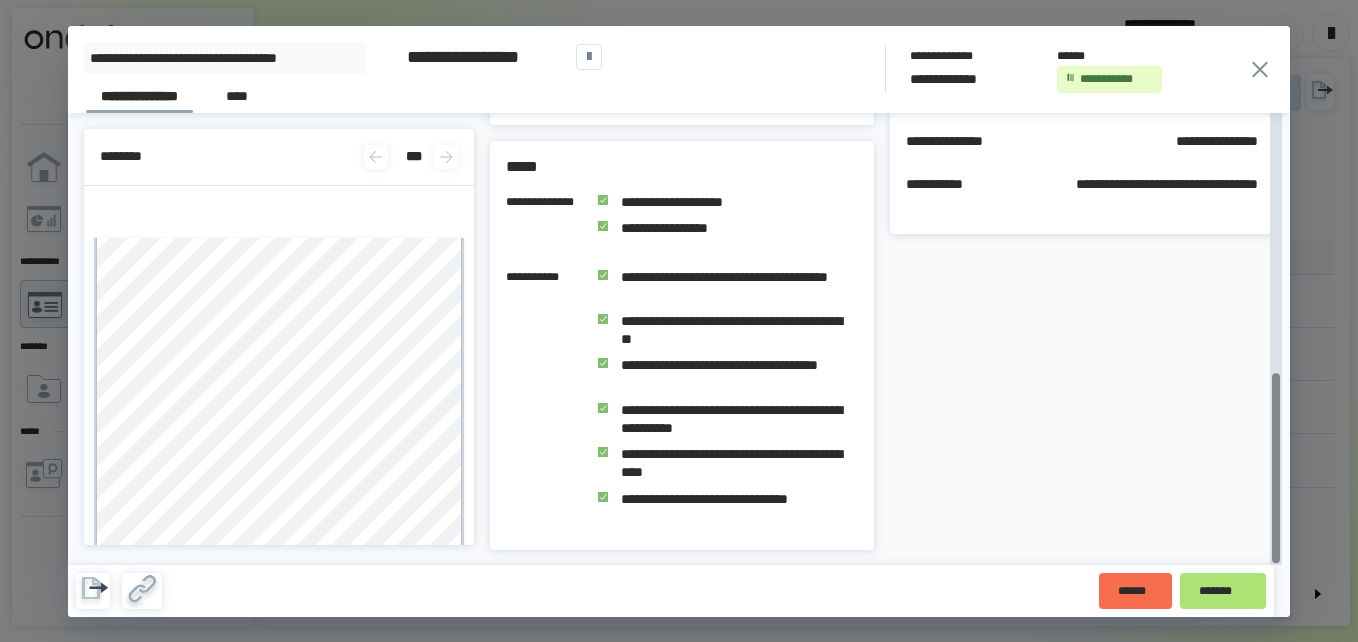 click on "*******" at bounding box center [1223, 591] 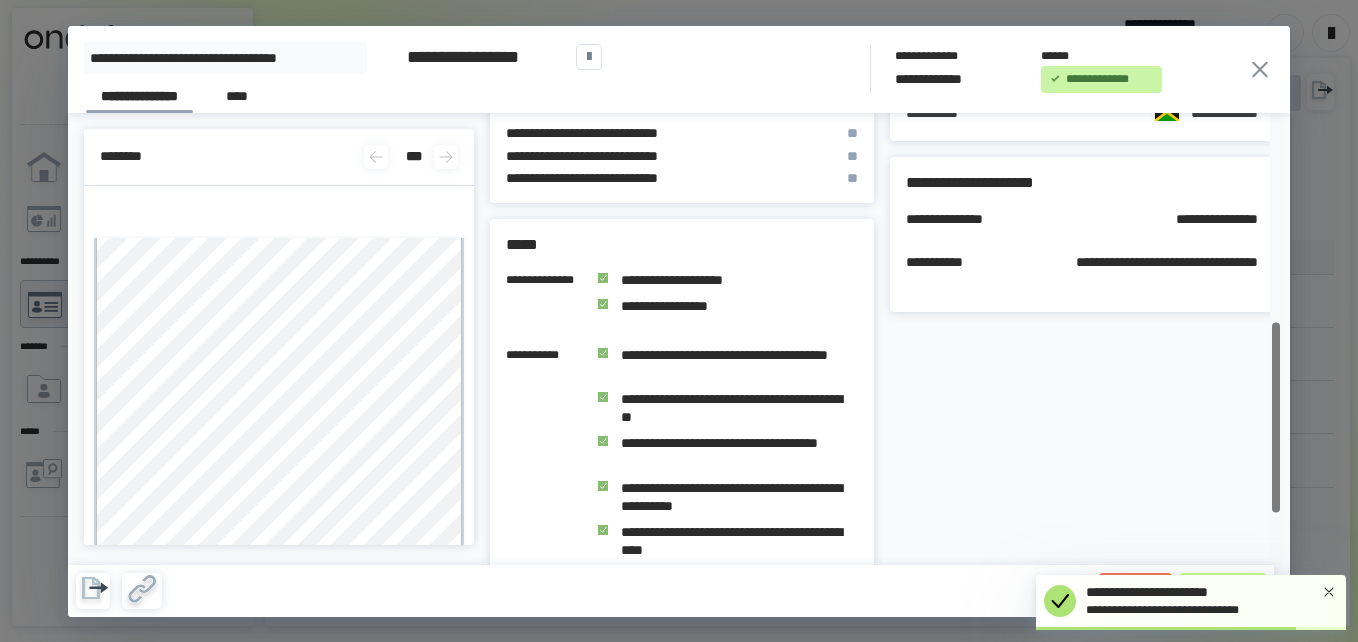 scroll, scrollTop: 615, scrollLeft: 0, axis: vertical 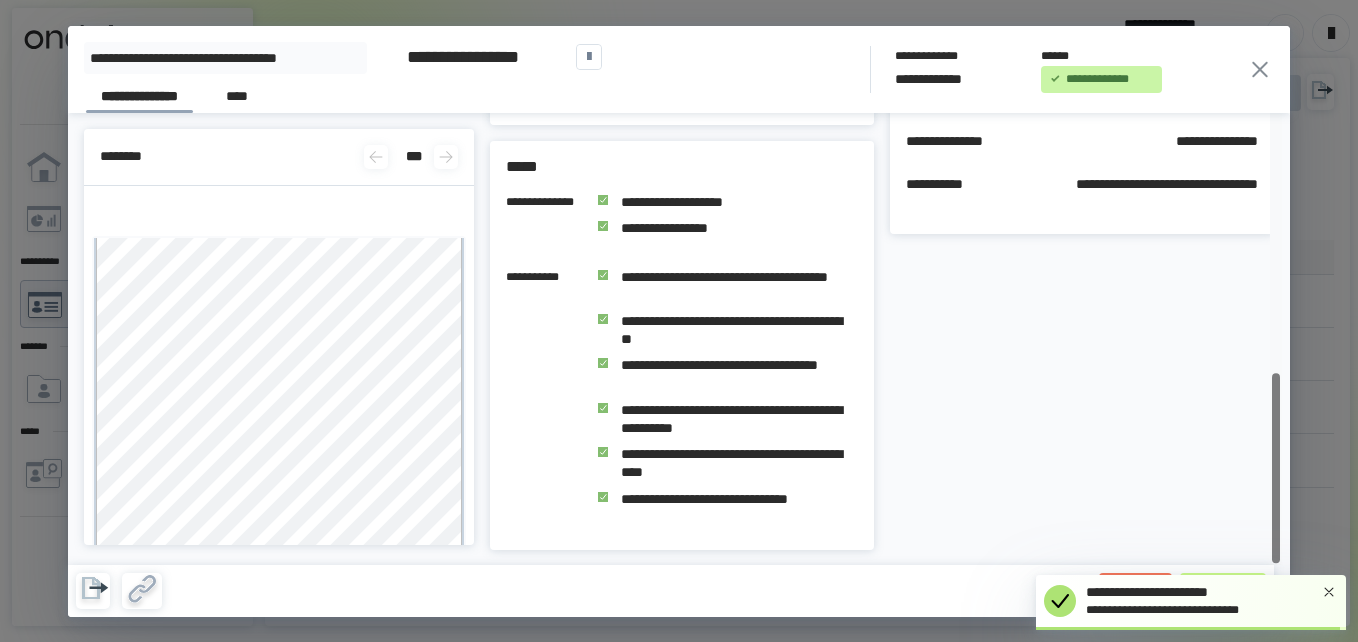 drag, startPoint x: 1279, startPoint y: 281, endPoint x: 1265, endPoint y: 594, distance: 313.31296 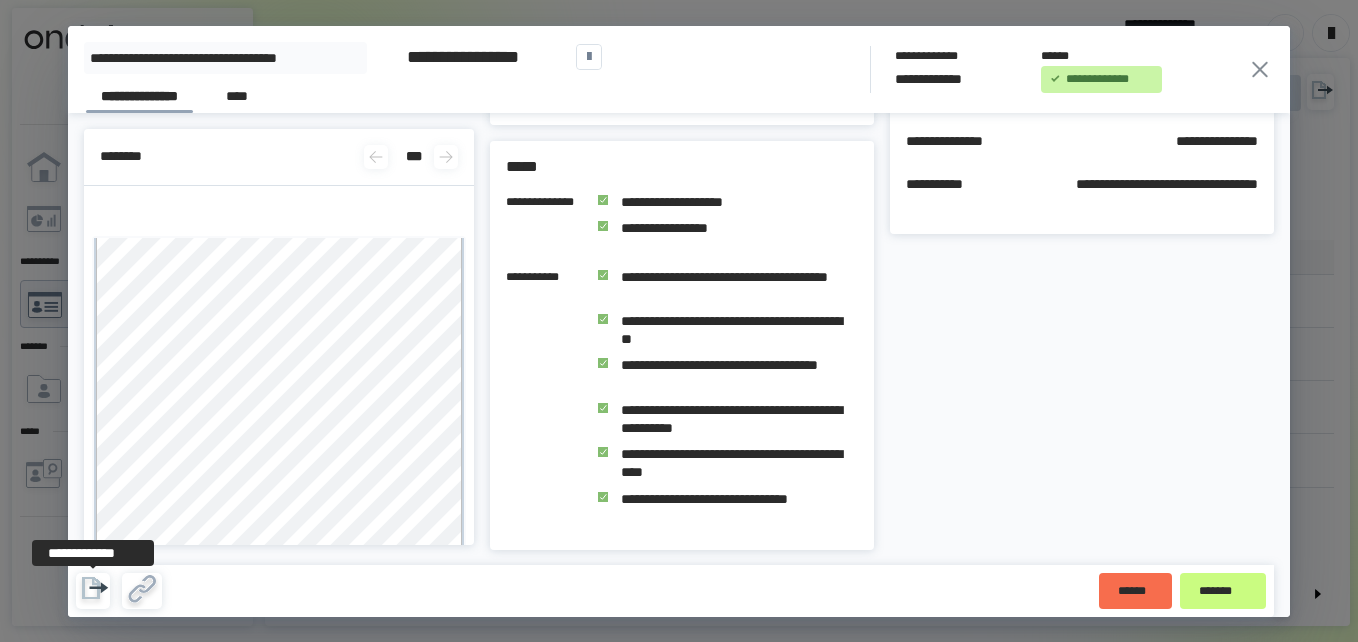 click 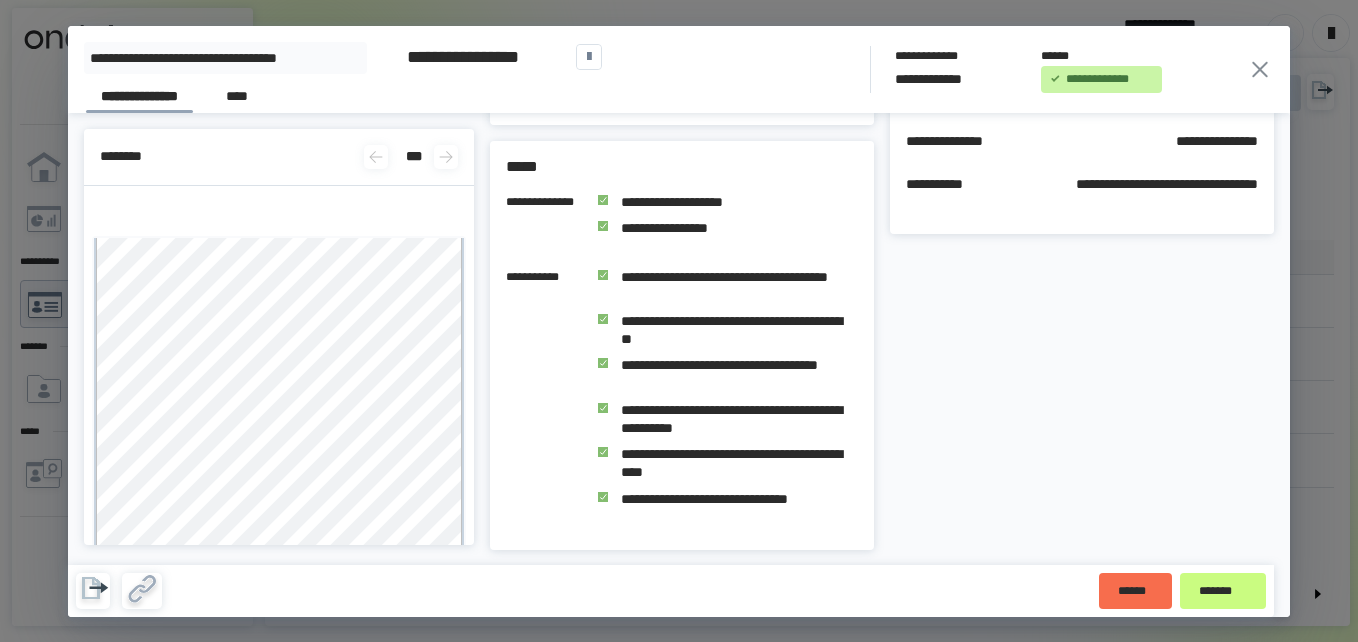 click 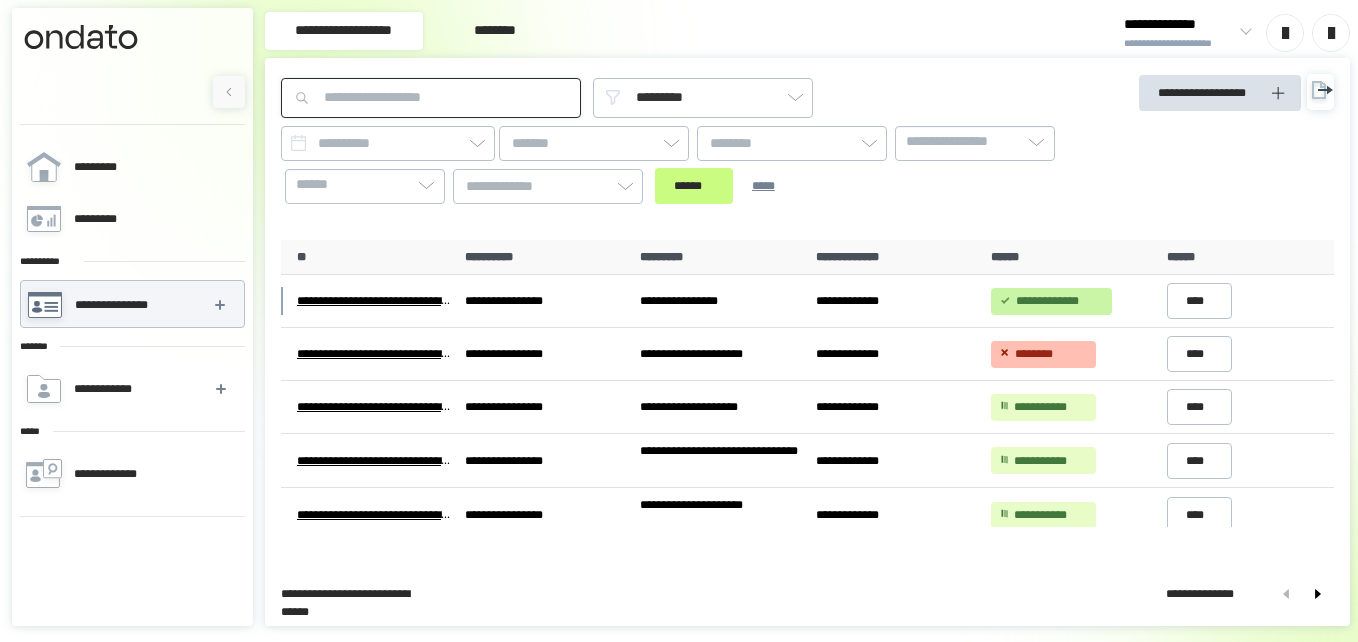 click at bounding box center [431, 98] 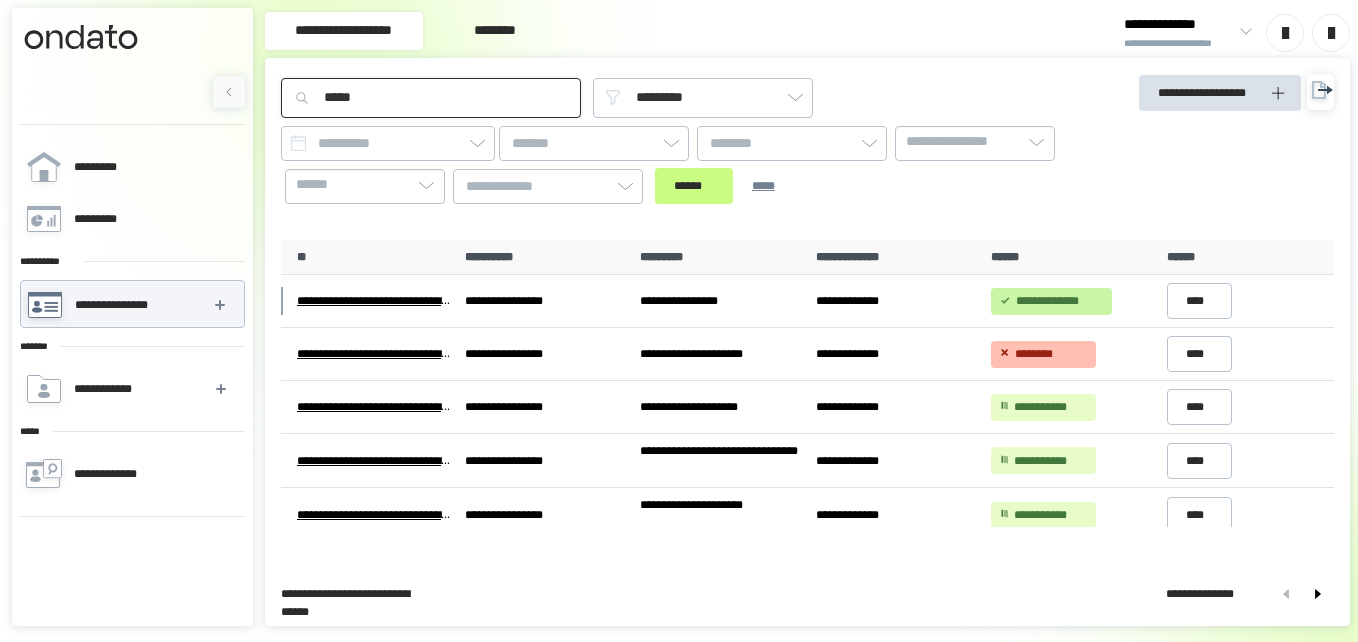 type on "*****" 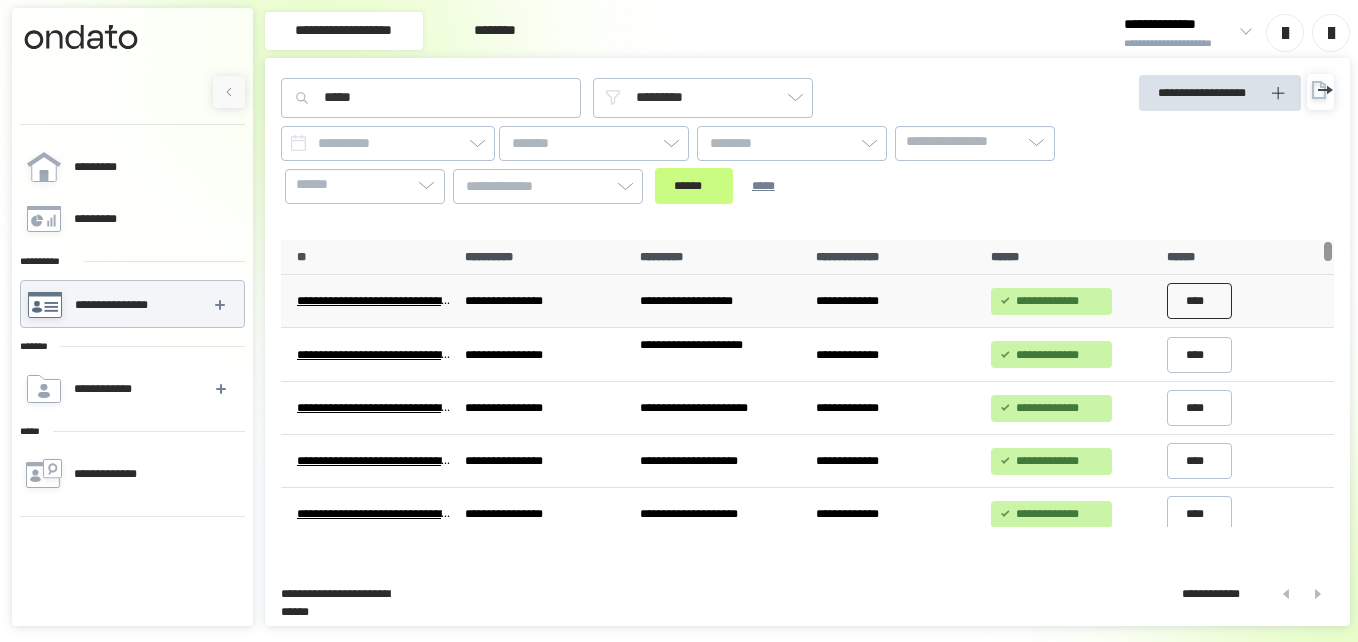 click on "****" at bounding box center [1200, 301] 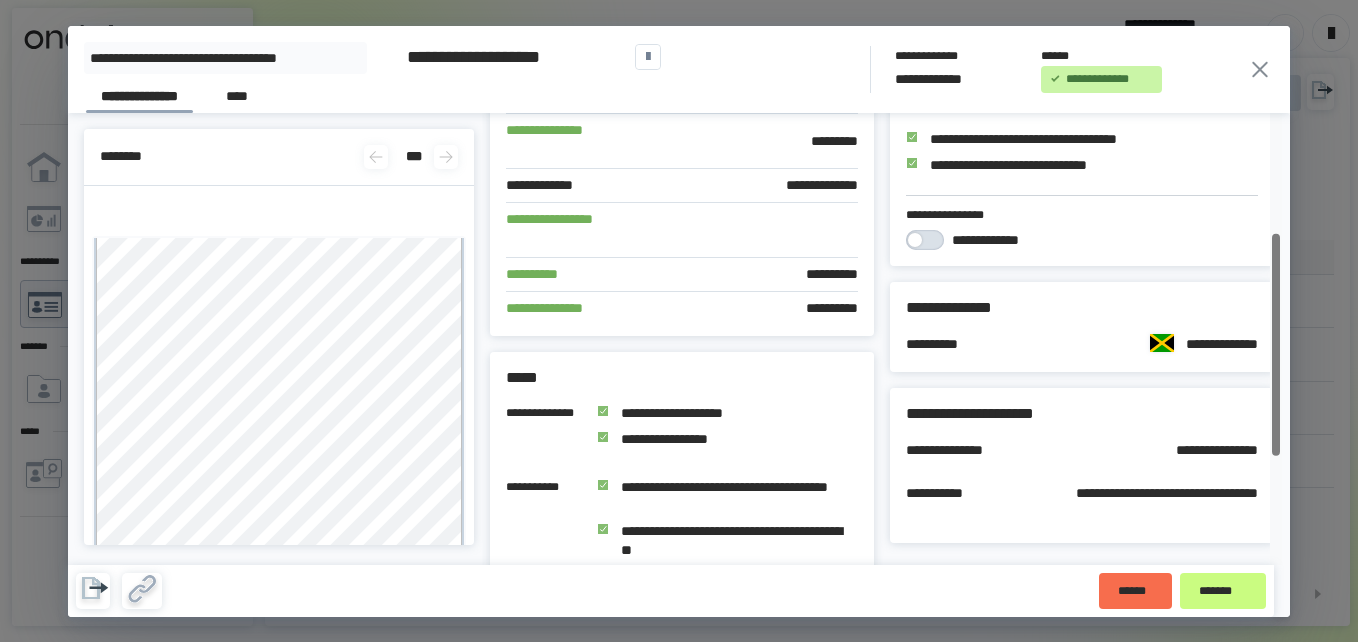 scroll, scrollTop: 461, scrollLeft: 0, axis: vertical 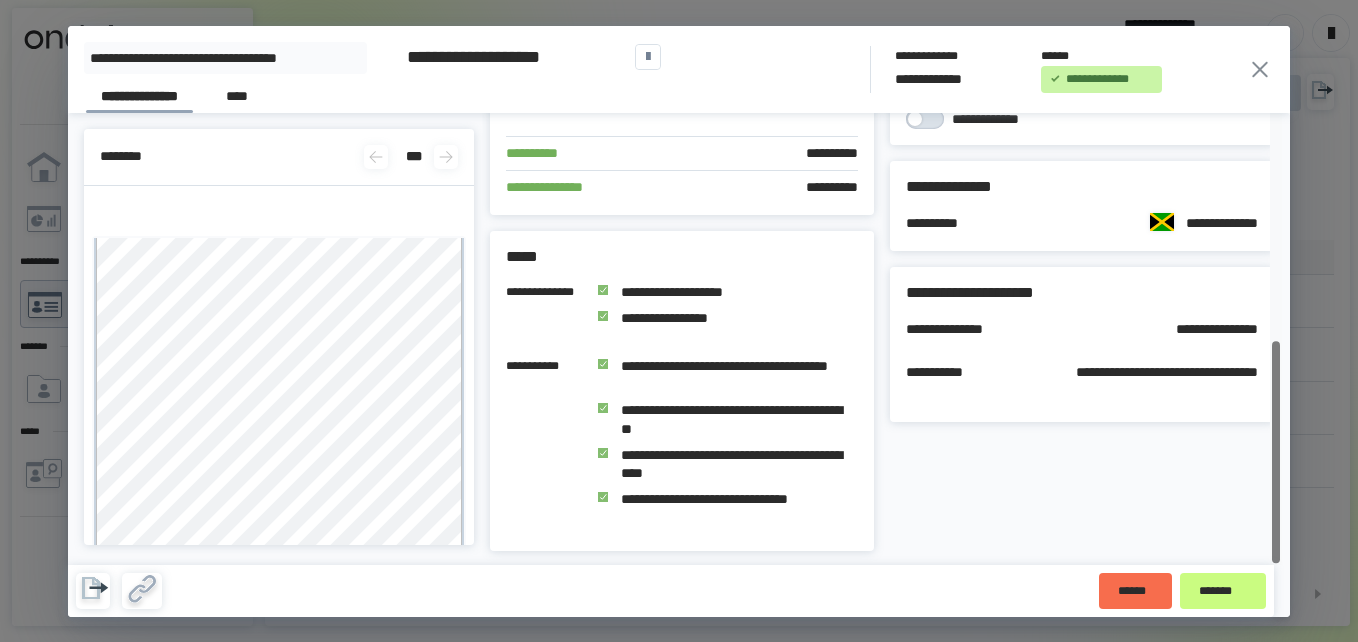 drag, startPoint x: 1281, startPoint y: 155, endPoint x: 1271, endPoint y: 536, distance: 381.13123 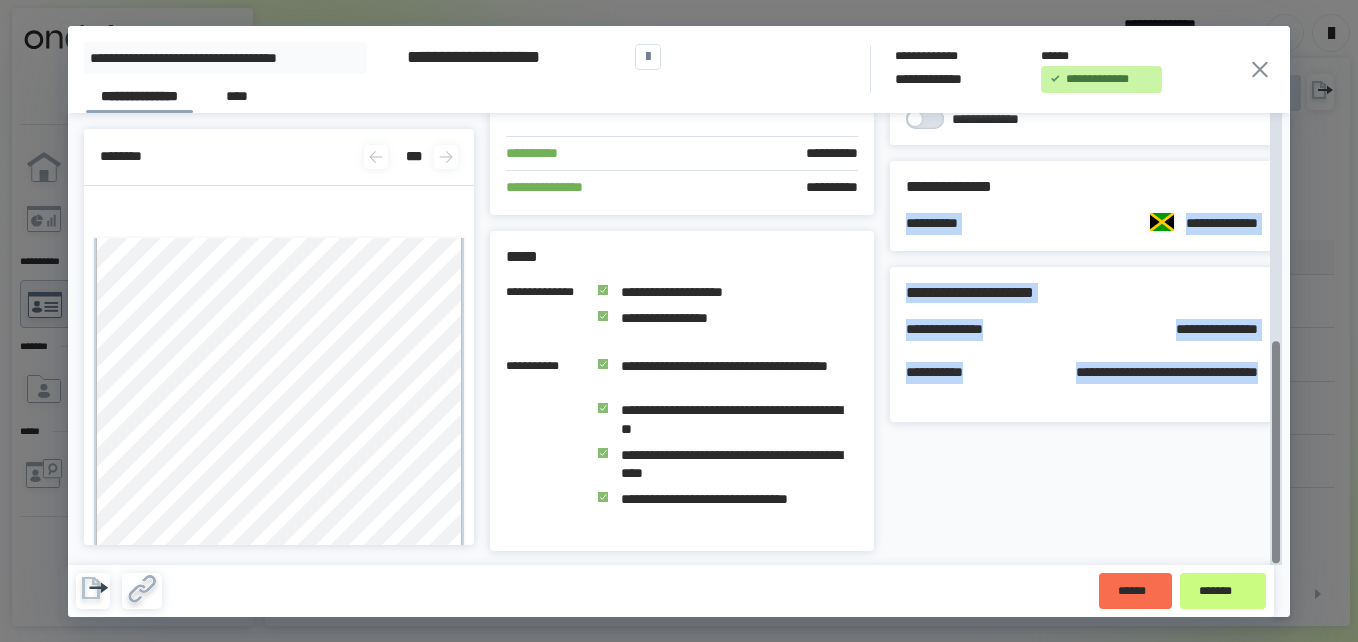 drag, startPoint x: 1269, startPoint y: 495, endPoint x: 1265, endPoint y: 171, distance: 324.0247 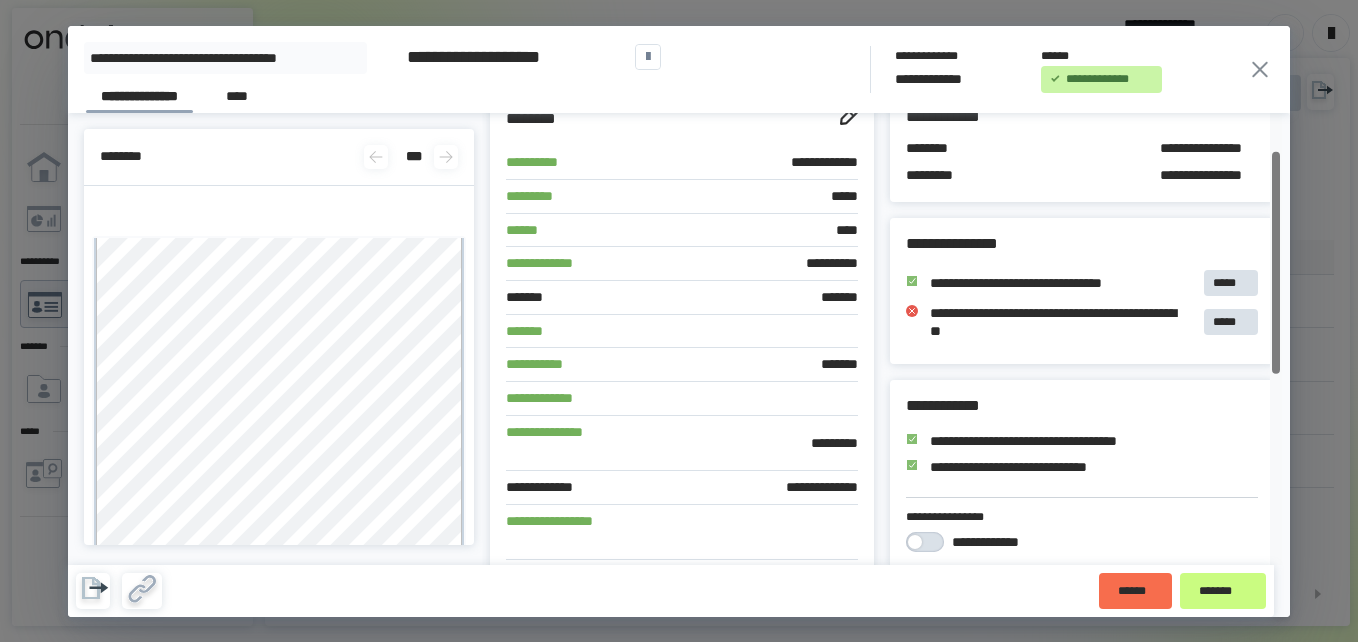 scroll, scrollTop: 0, scrollLeft: 0, axis: both 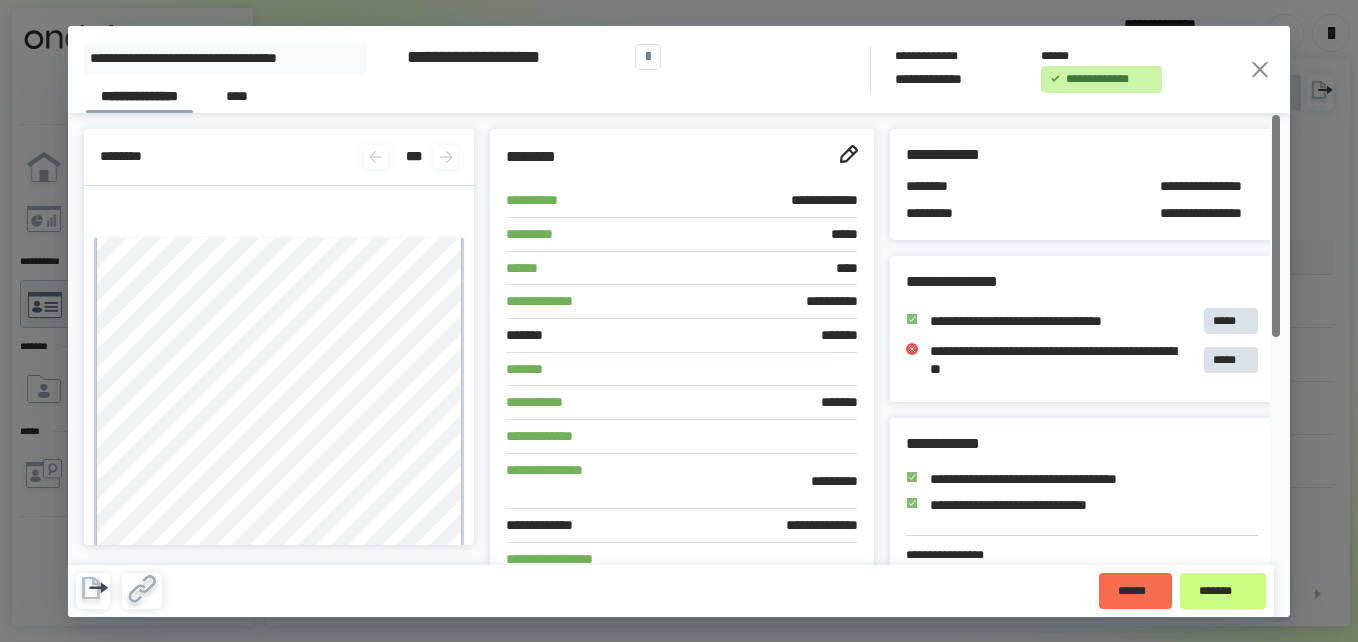 drag, startPoint x: 1273, startPoint y: 503, endPoint x: 1261, endPoint y: 233, distance: 270.26654 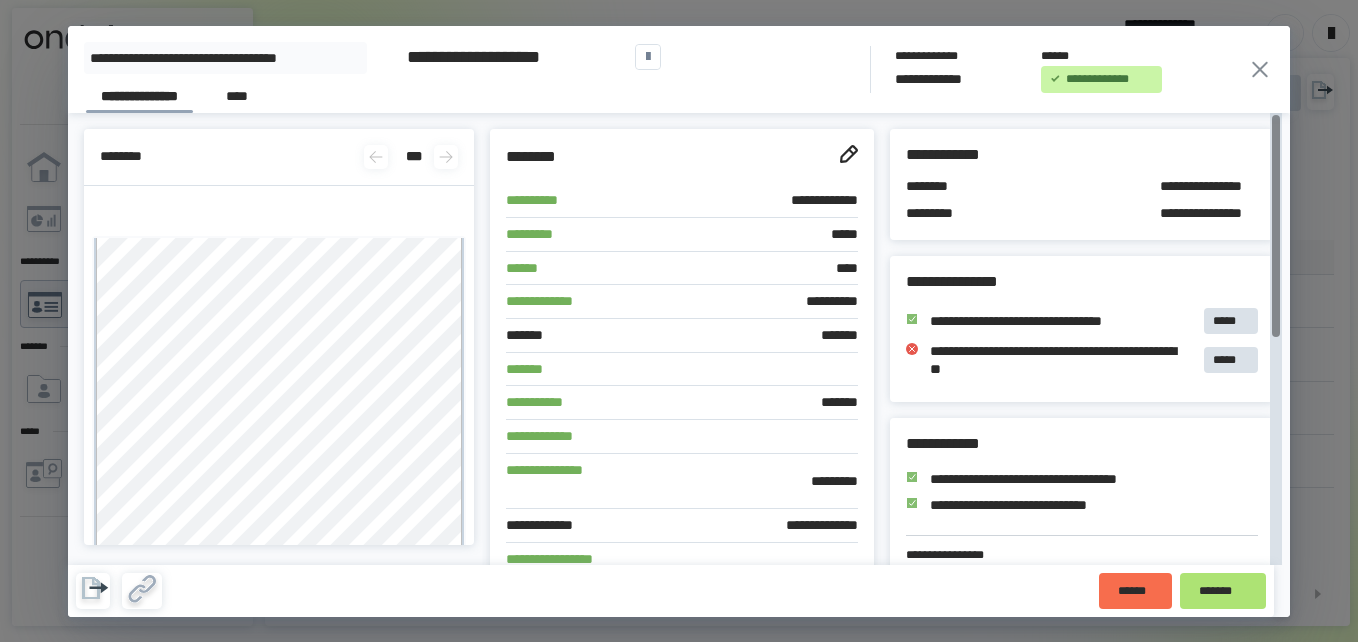 click on "*******" at bounding box center (1223, 591) 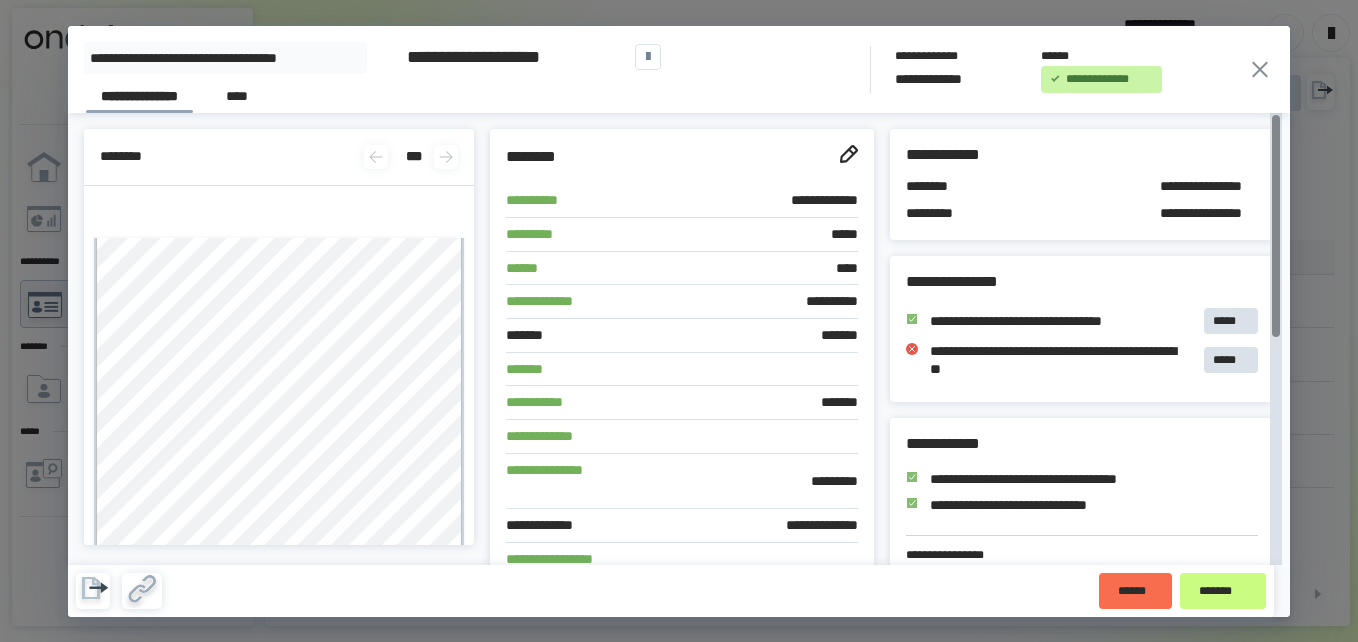 click on "**********" at bounding box center (1074, 184) 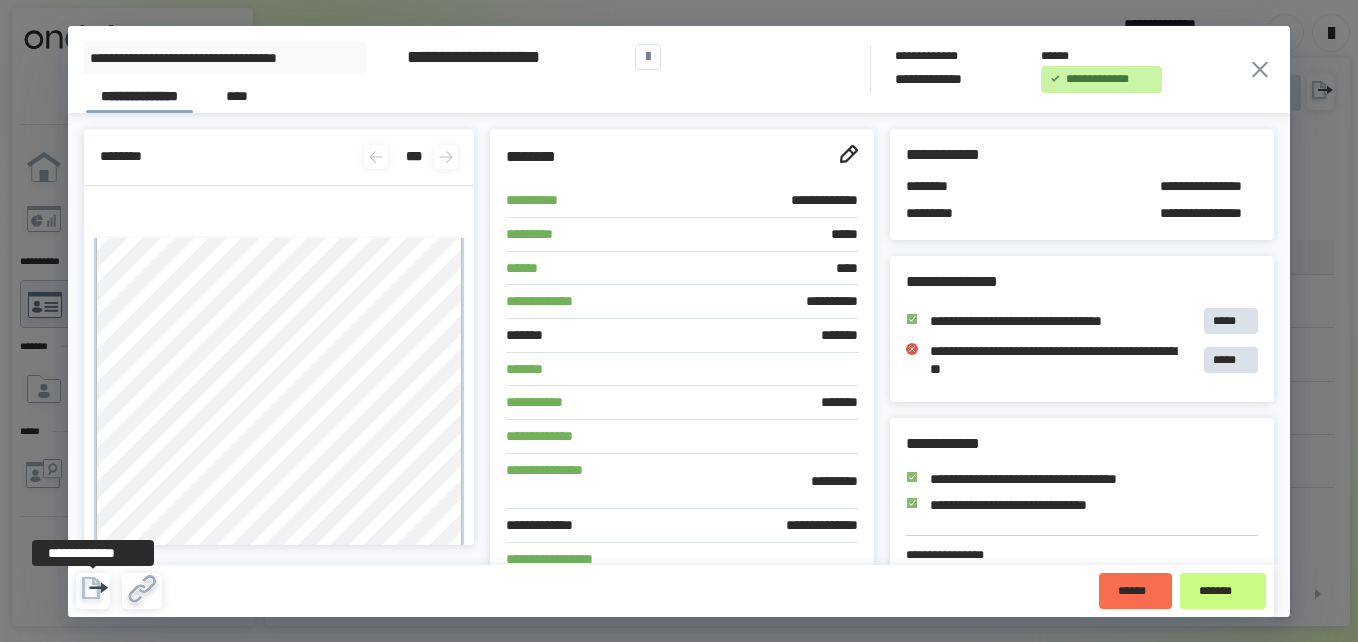 click 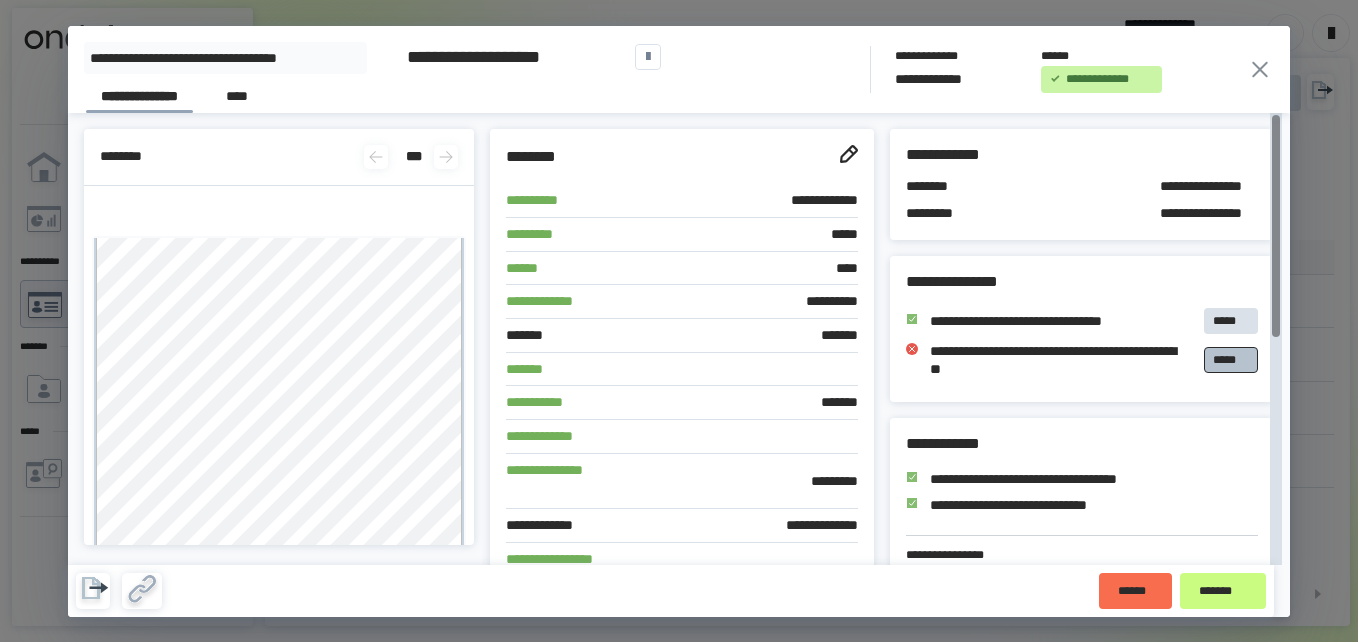 click on "*****" at bounding box center (1231, 360) 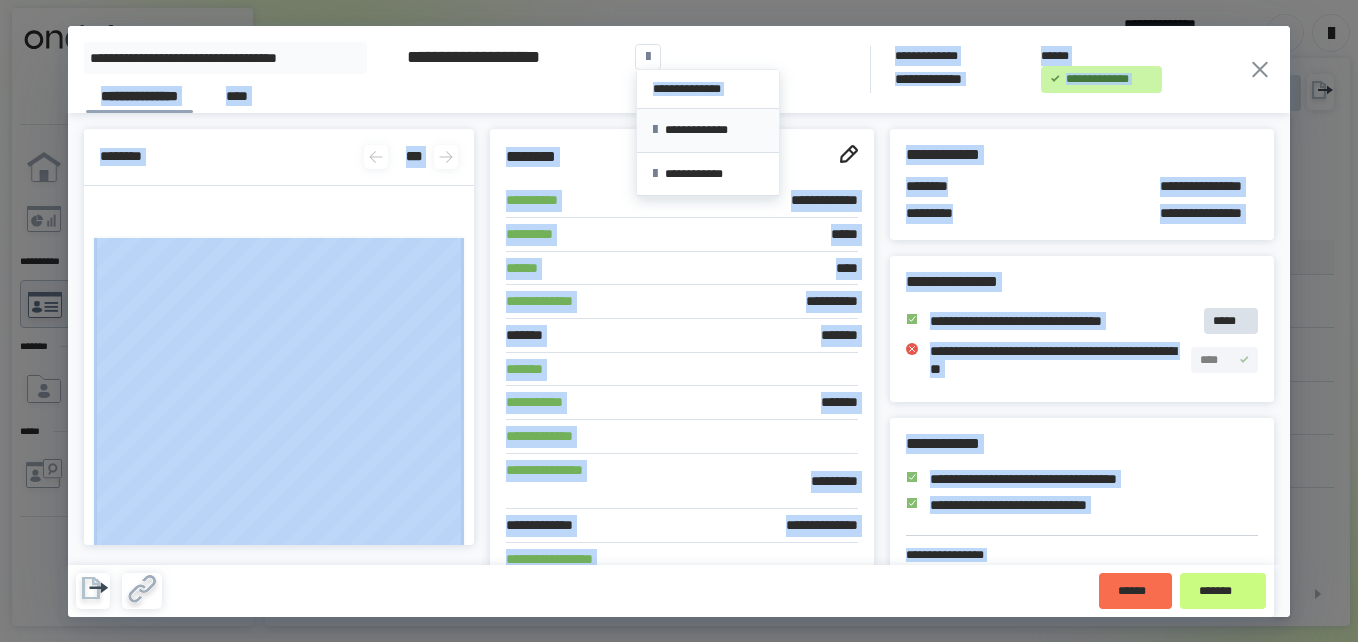 drag, startPoint x: 643, startPoint y: 60, endPoint x: 677, endPoint y: 136, distance: 83.25864 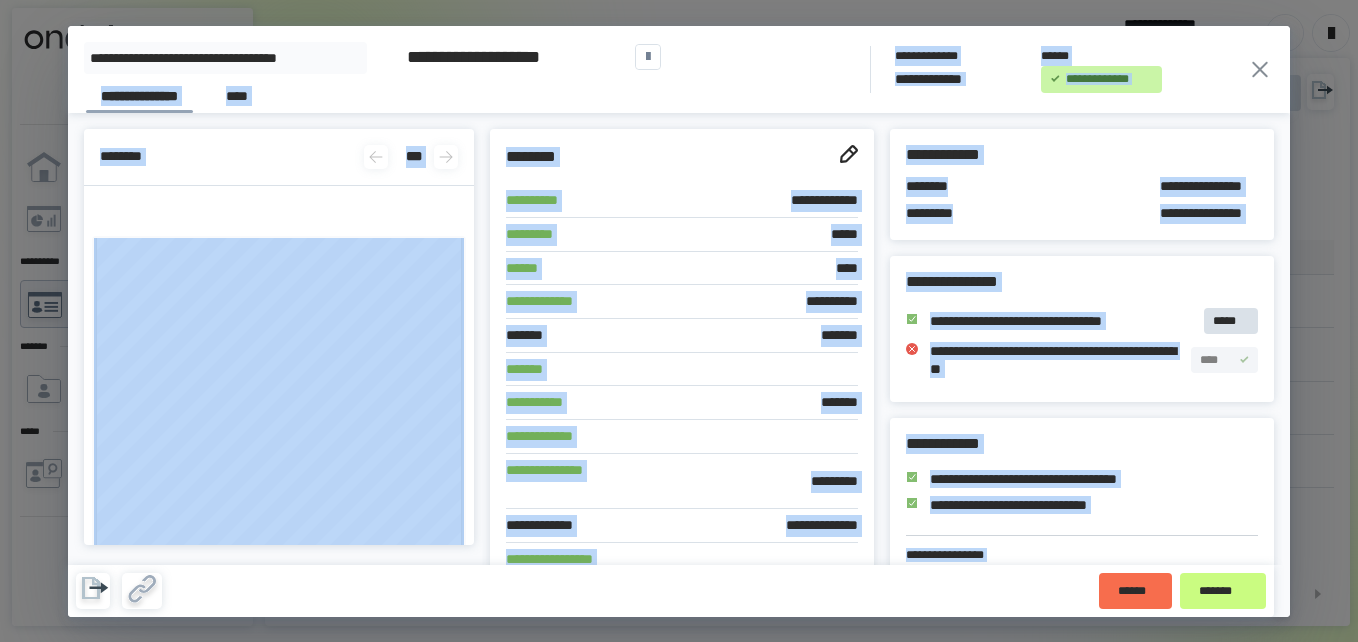 click on "**********" at bounding box center [708, 130] 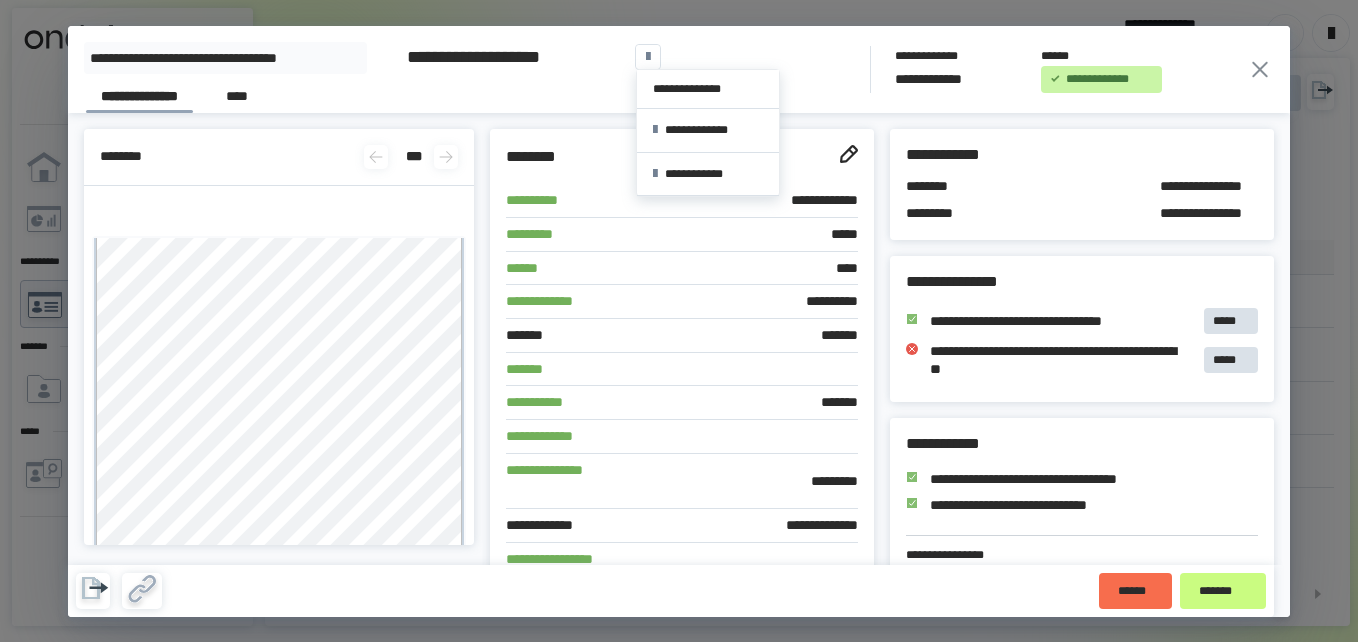 click on "**********" at bounding box center [708, 89] 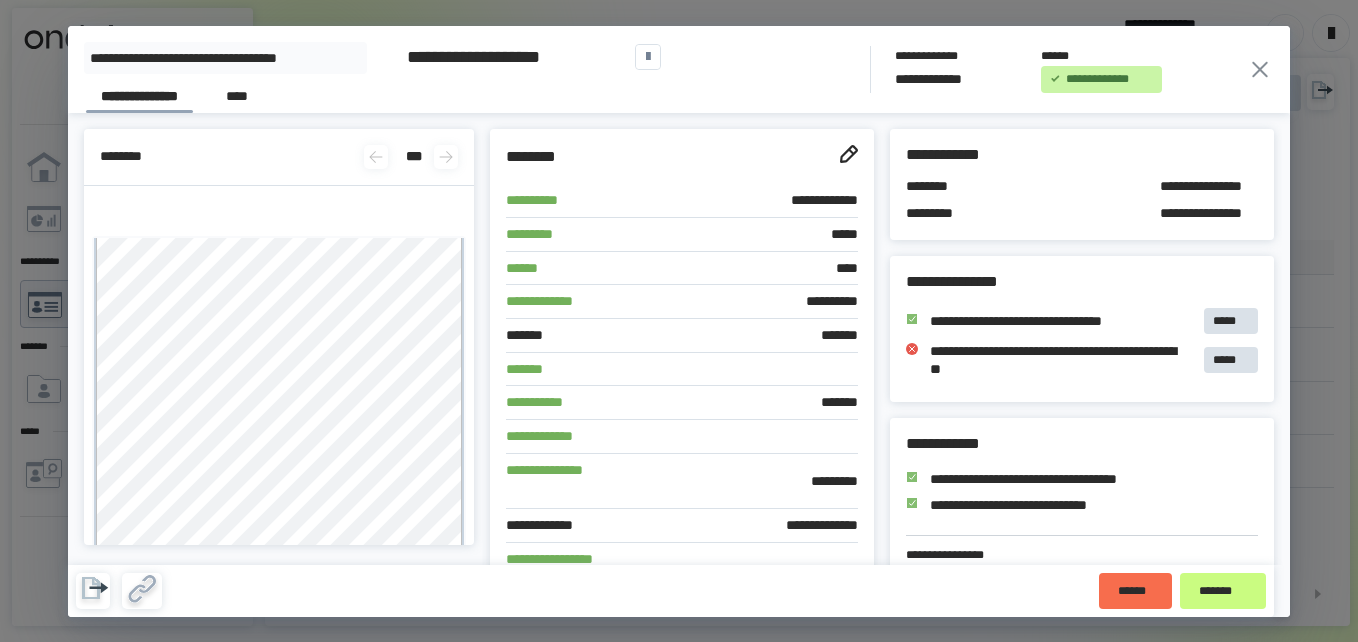 click 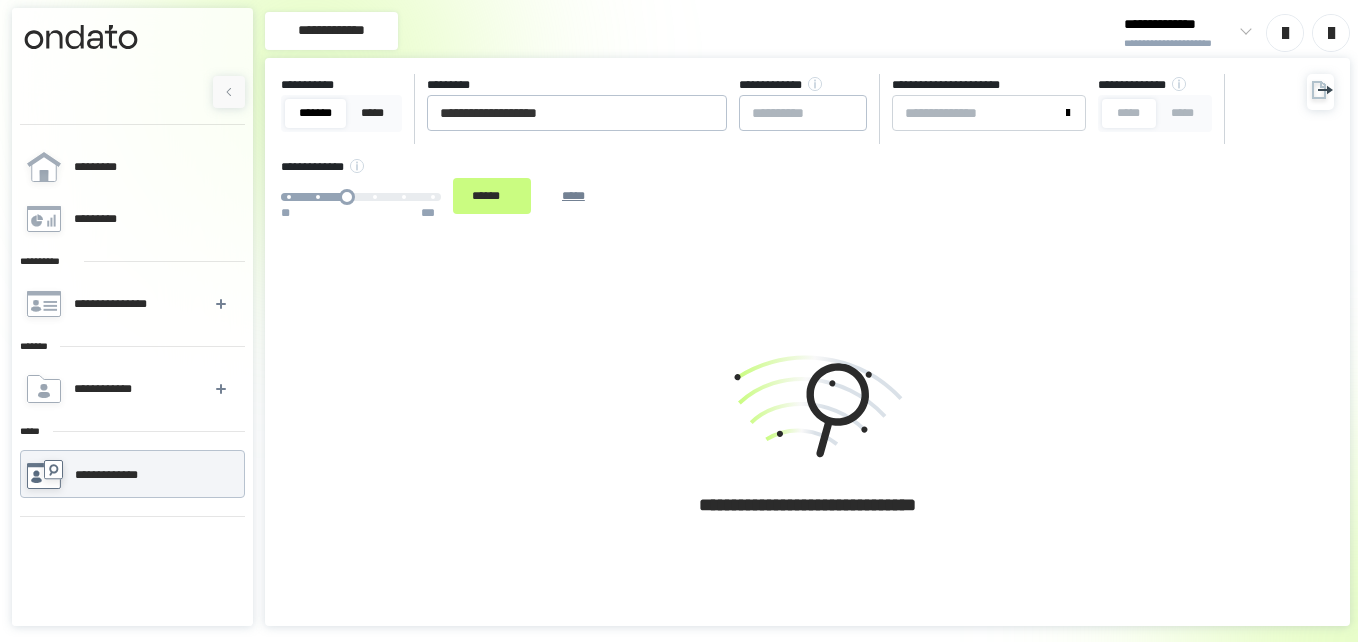 scroll, scrollTop: 0, scrollLeft: 0, axis: both 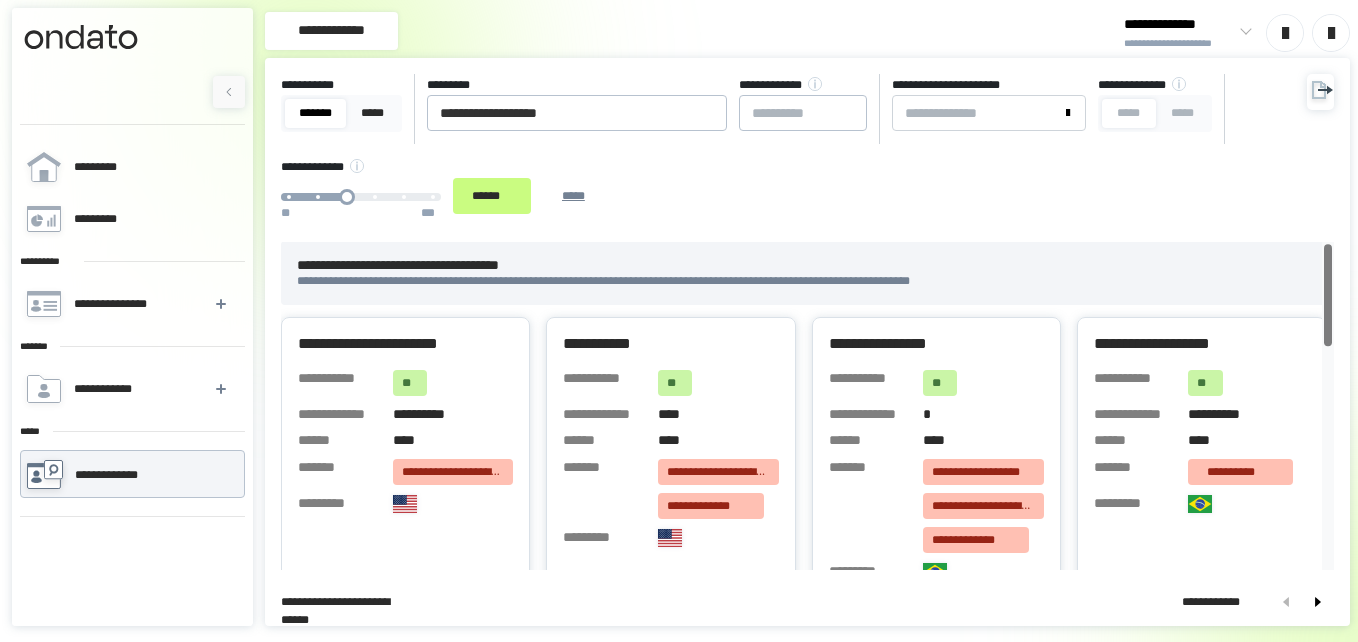 click at bounding box center [1327, 295] 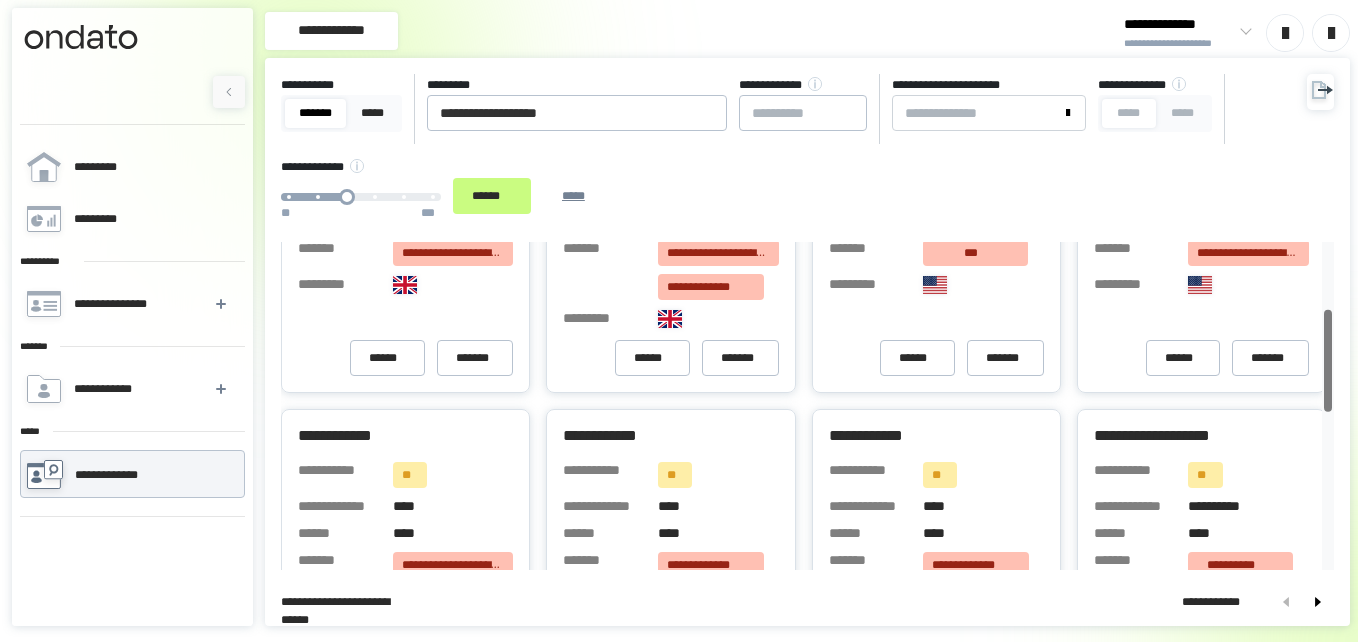 scroll, scrollTop: 711, scrollLeft: 0, axis: vertical 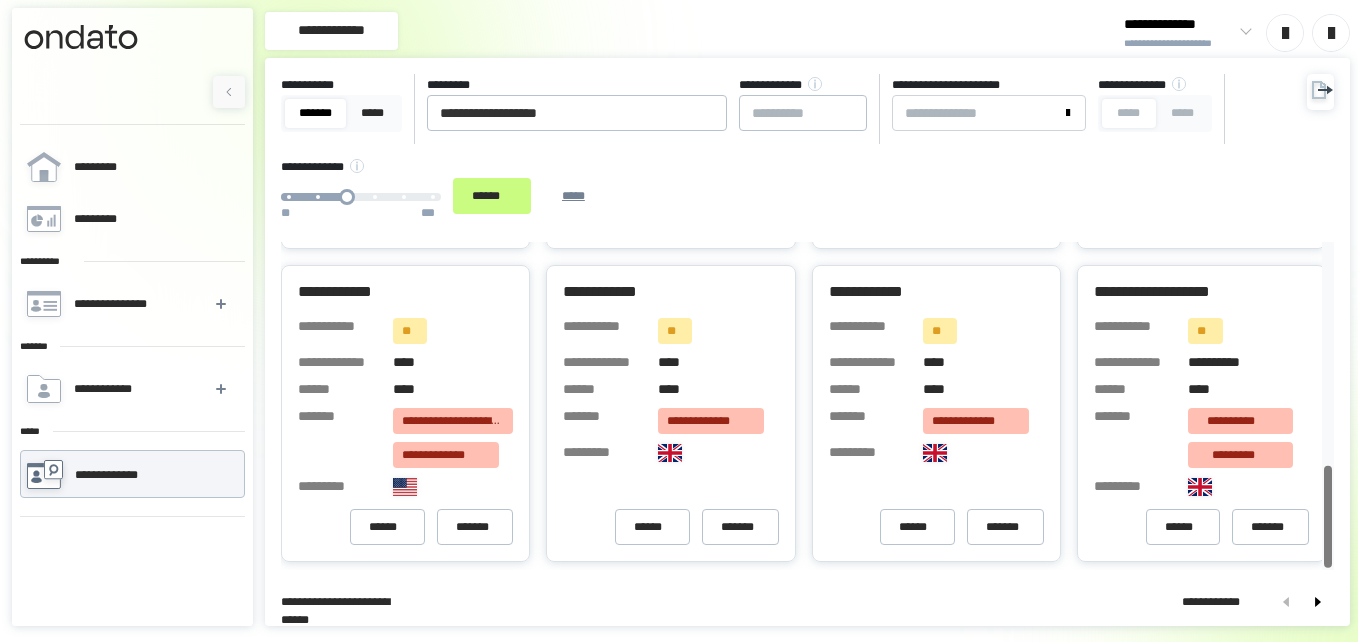 drag, startPoint x: 1325, startPoint y: 323, endPoint x: 1305, endPoint y: 630, distance: 307.6508 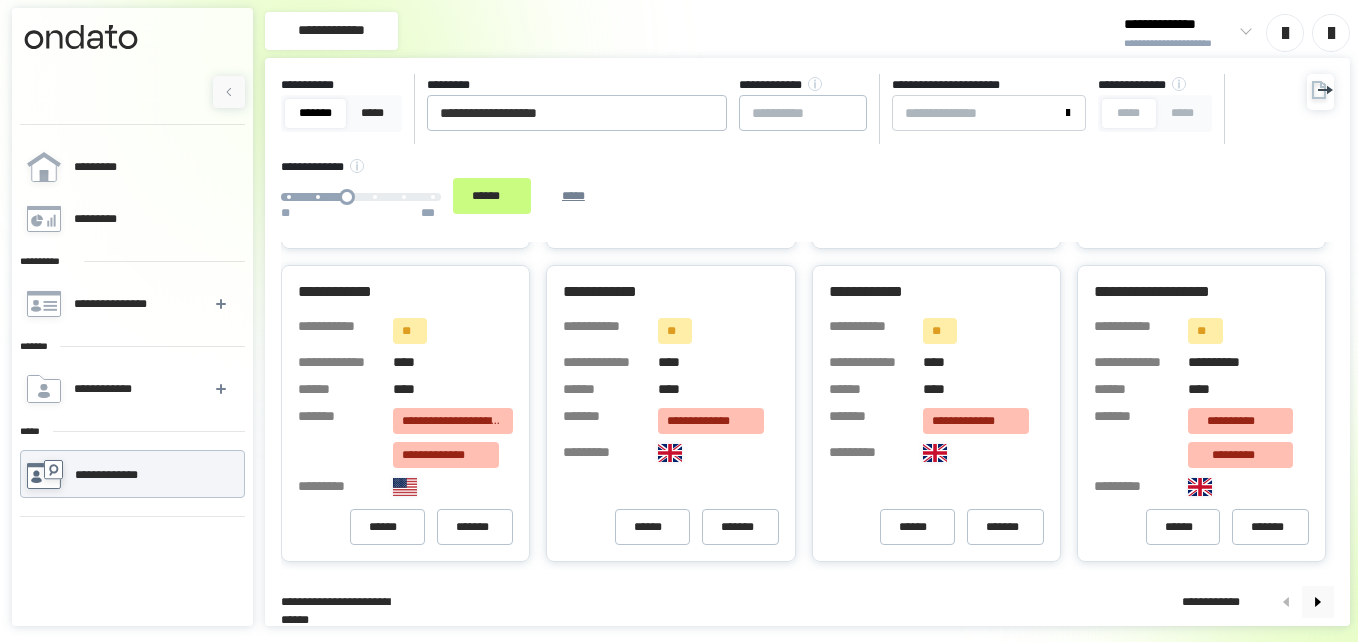 click 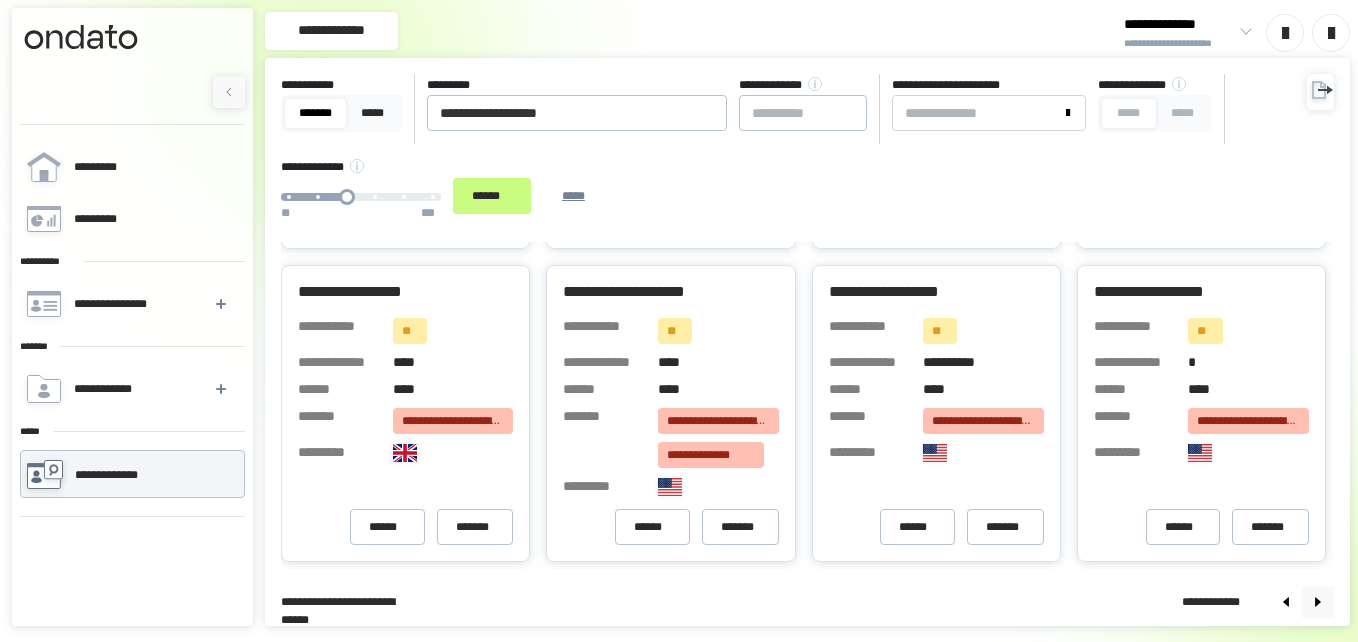 scroll, scrollTop: 0, scrollLeft: 0, axis: both 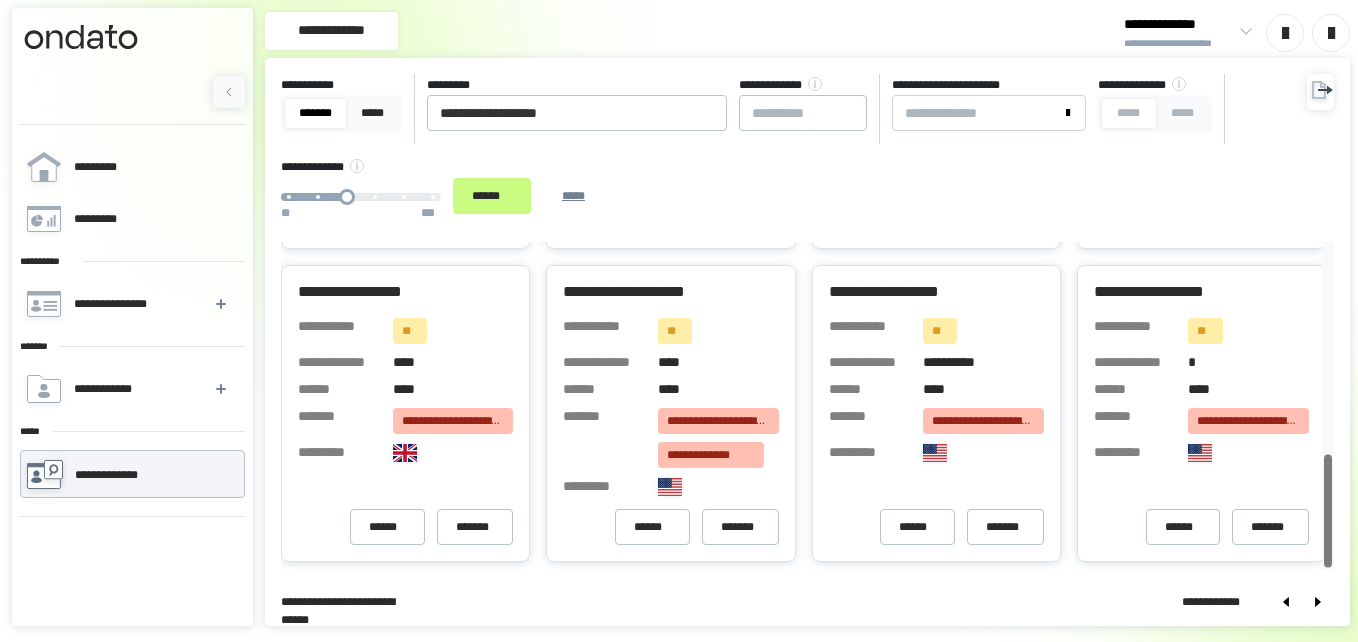 drag, startPoint x: 1332, startPoint y: 329, endPoint x: 1343, endPoint y: 617, distance: 288.21 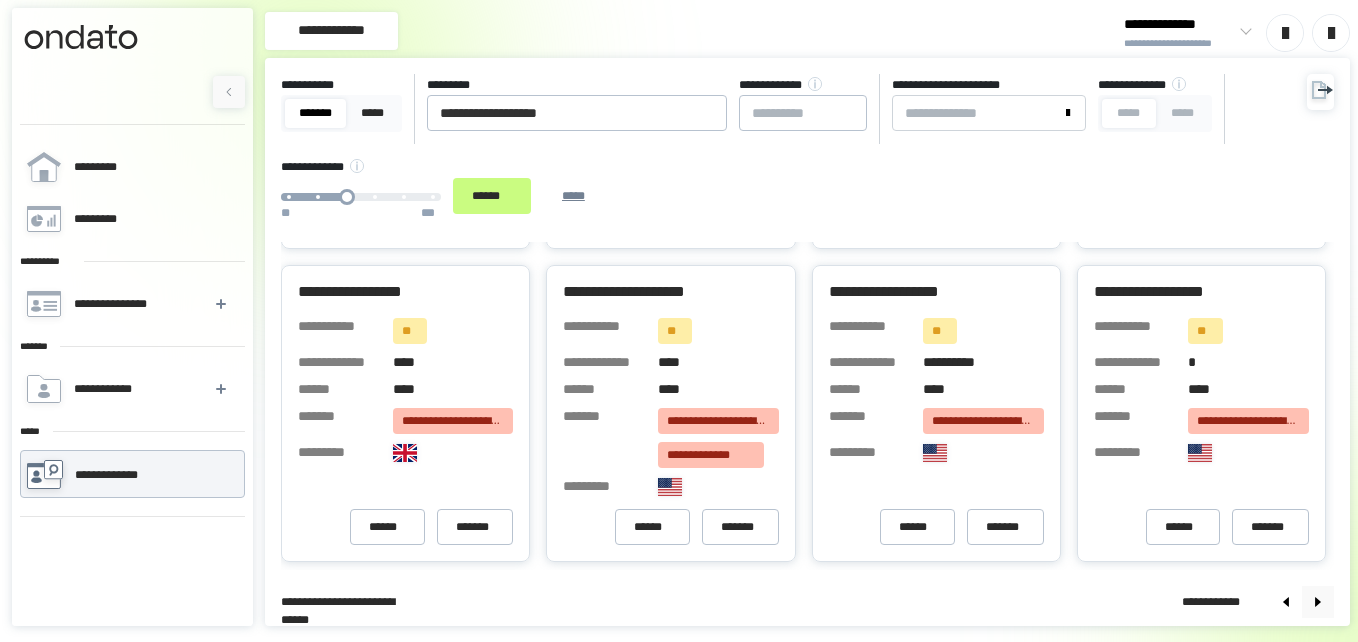 click 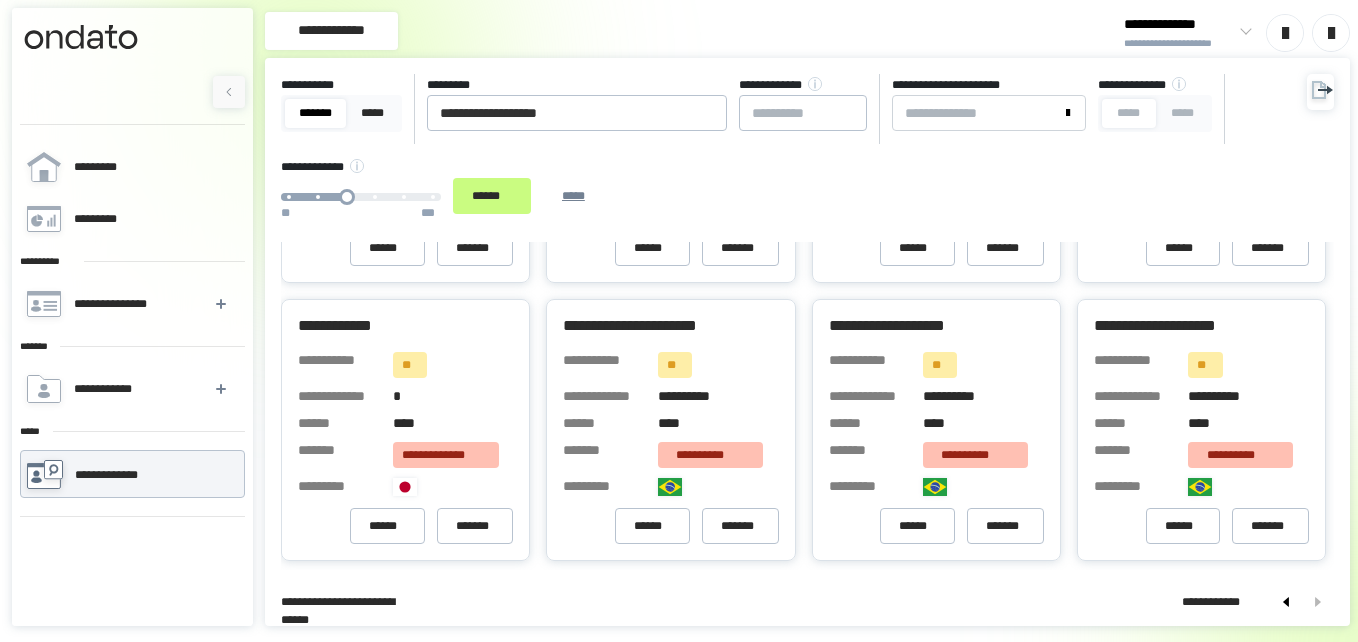 scroll, scrollTop: 0, scrollLeft: 0, axis: both 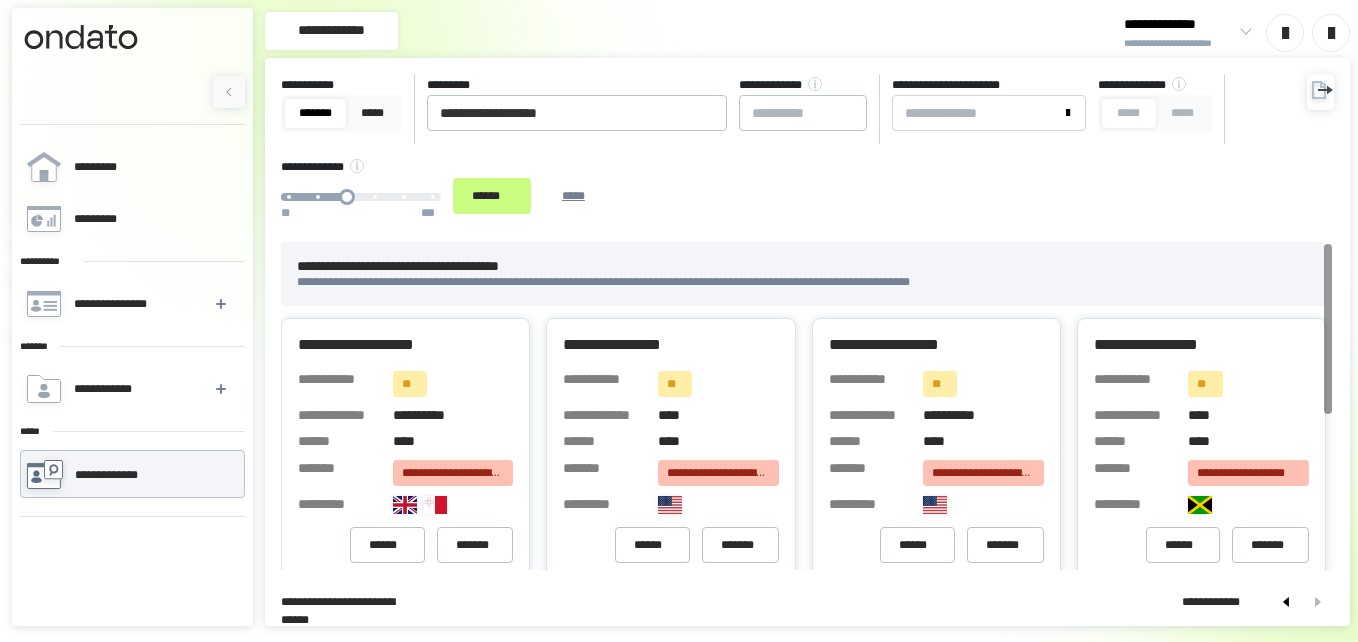 drag, startPoint x: 1326, startPoint y: 370, endPoint x: 1269, endPoint y: 149, distance: 228.23233 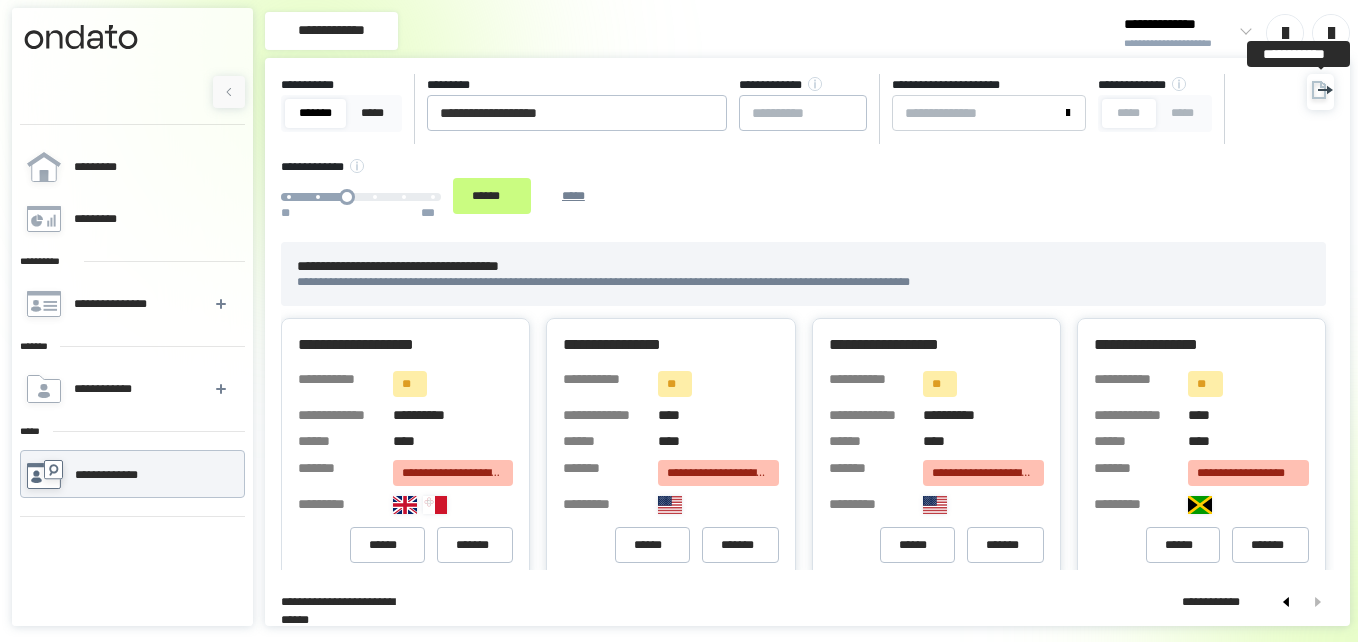 click 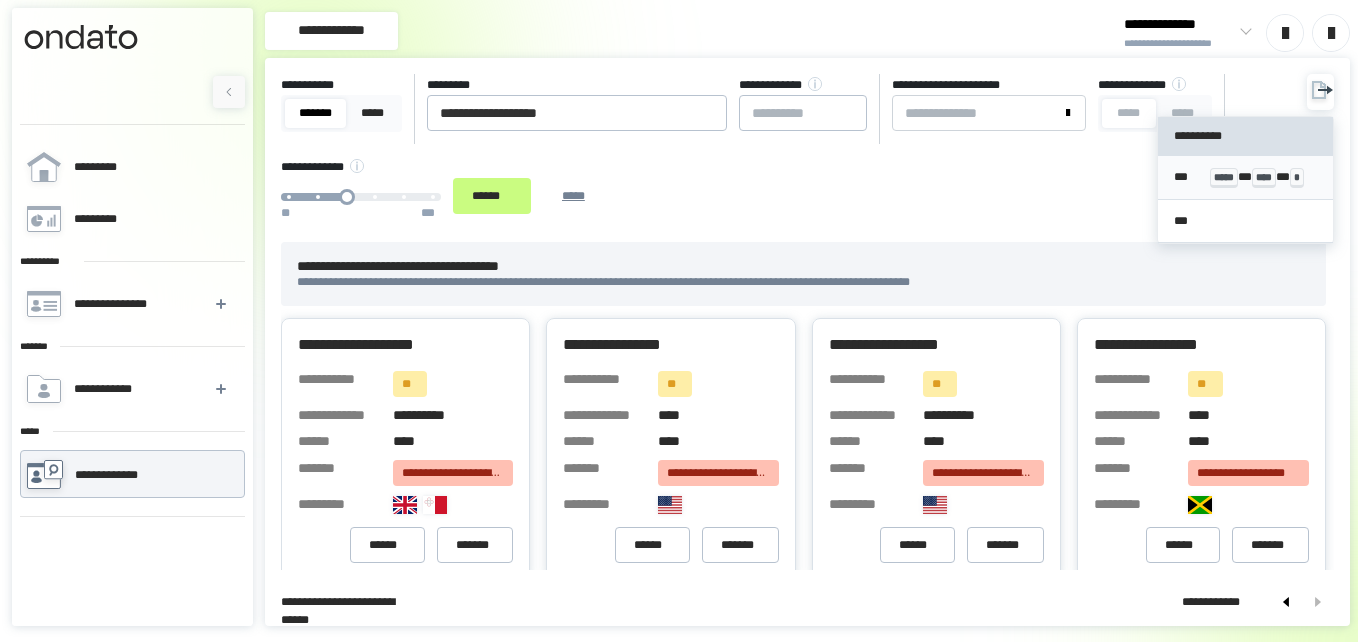 click on "*** ***** * **** *   *" at bounding box center (1245, 177) 